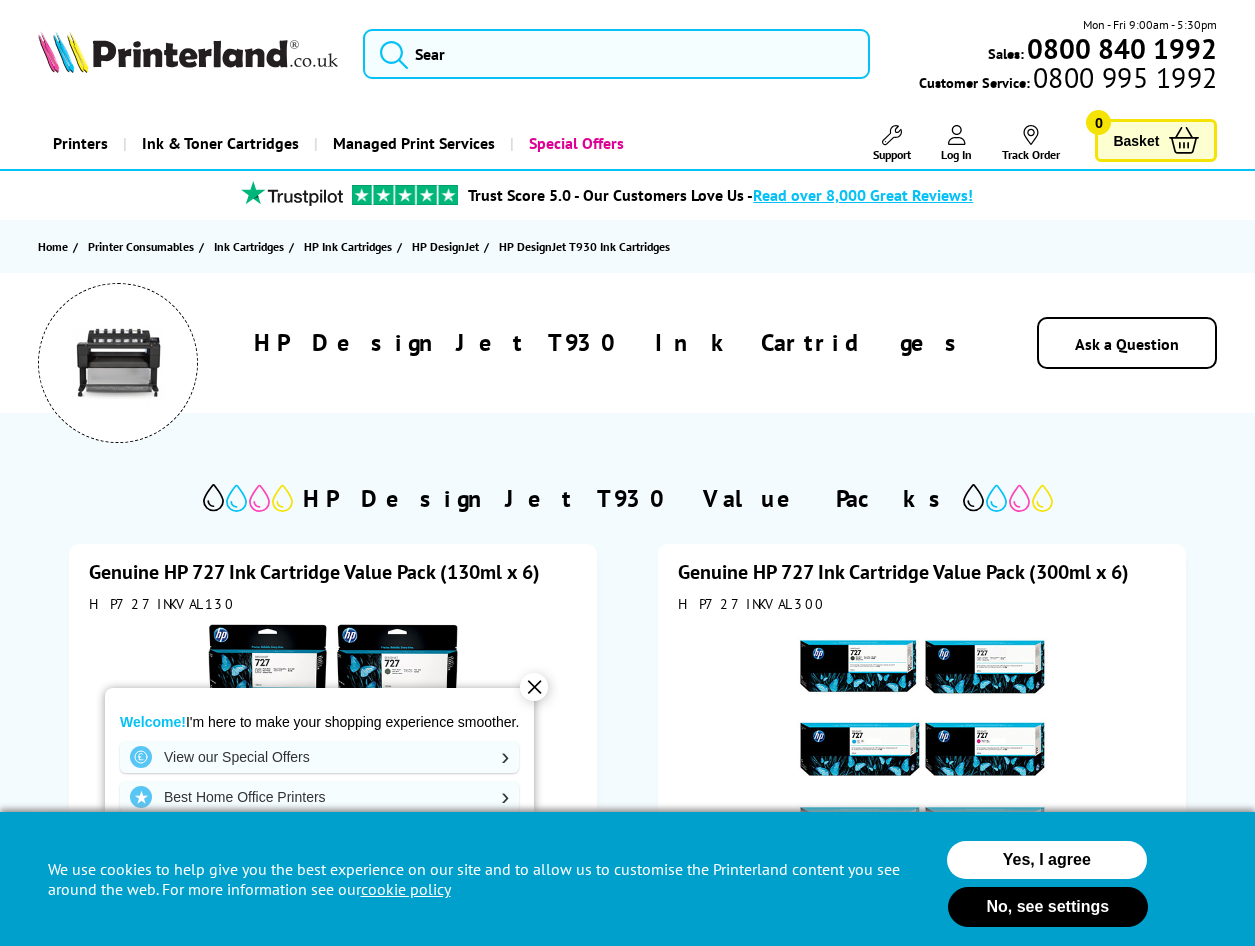 scroll, scrollTop: 0, scrollLeft: 0, axis: both 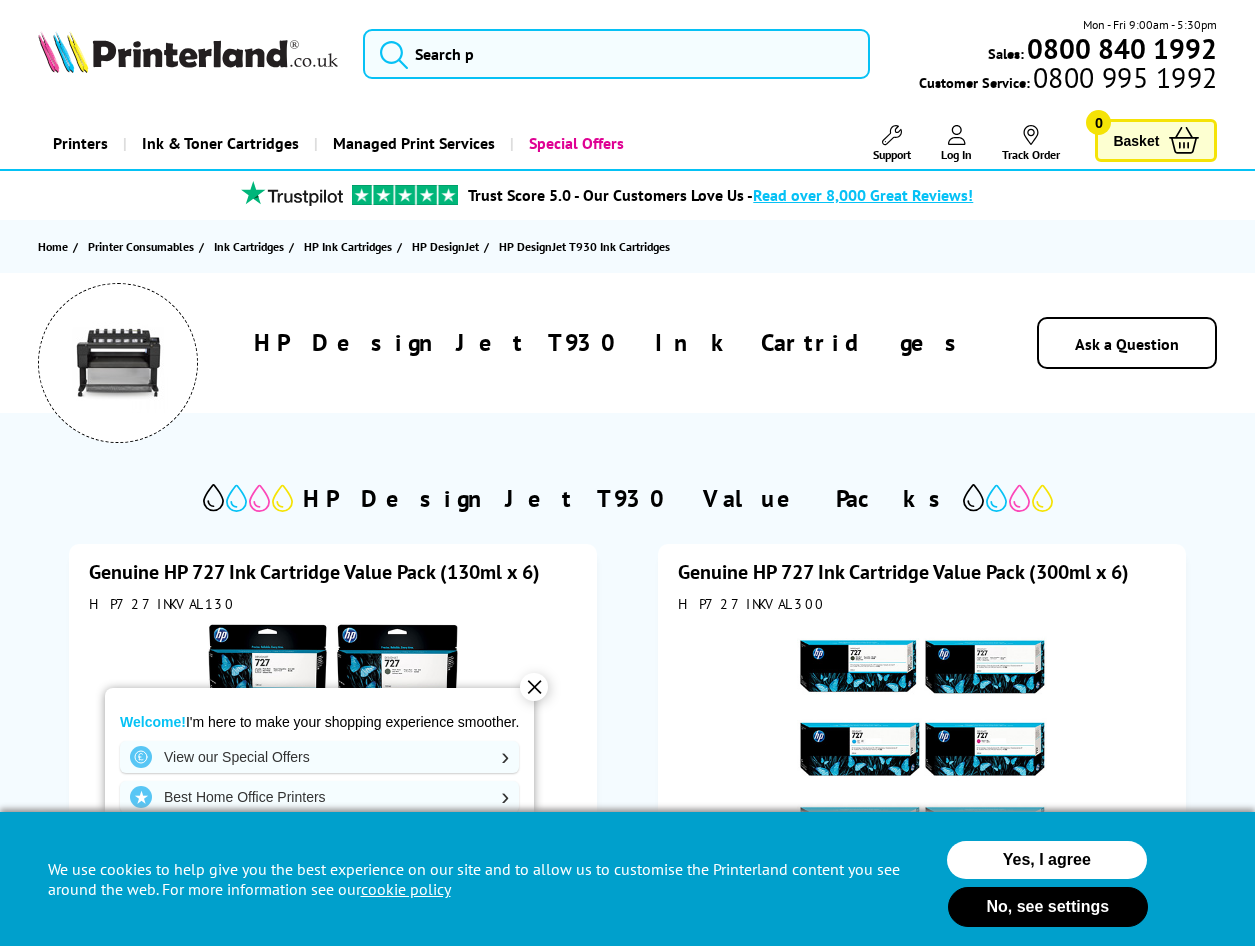 click on "✕" at bounding box center (534, 687) 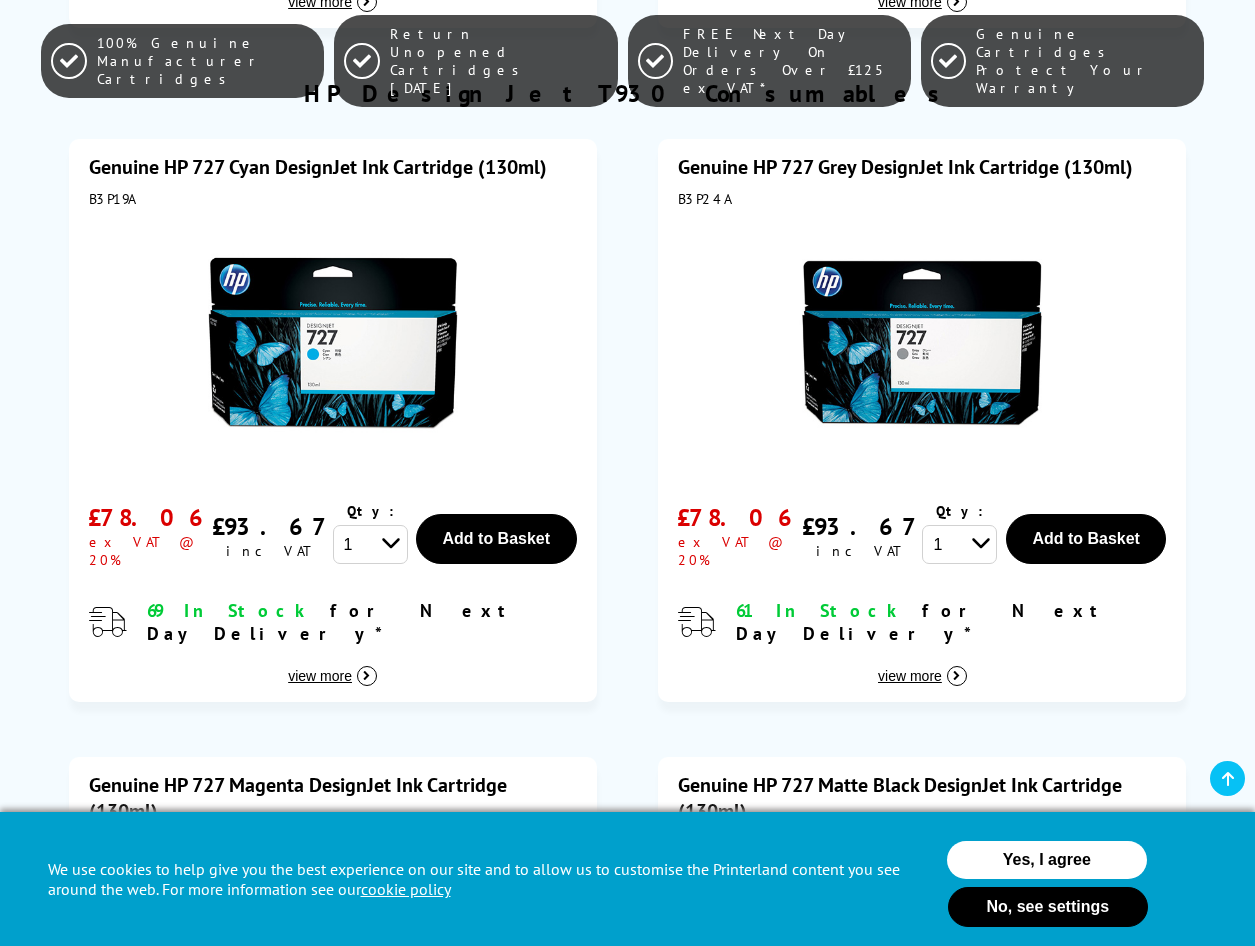 scroll, scrollTop: 1100, scrollLeft: 0, axis: vertical 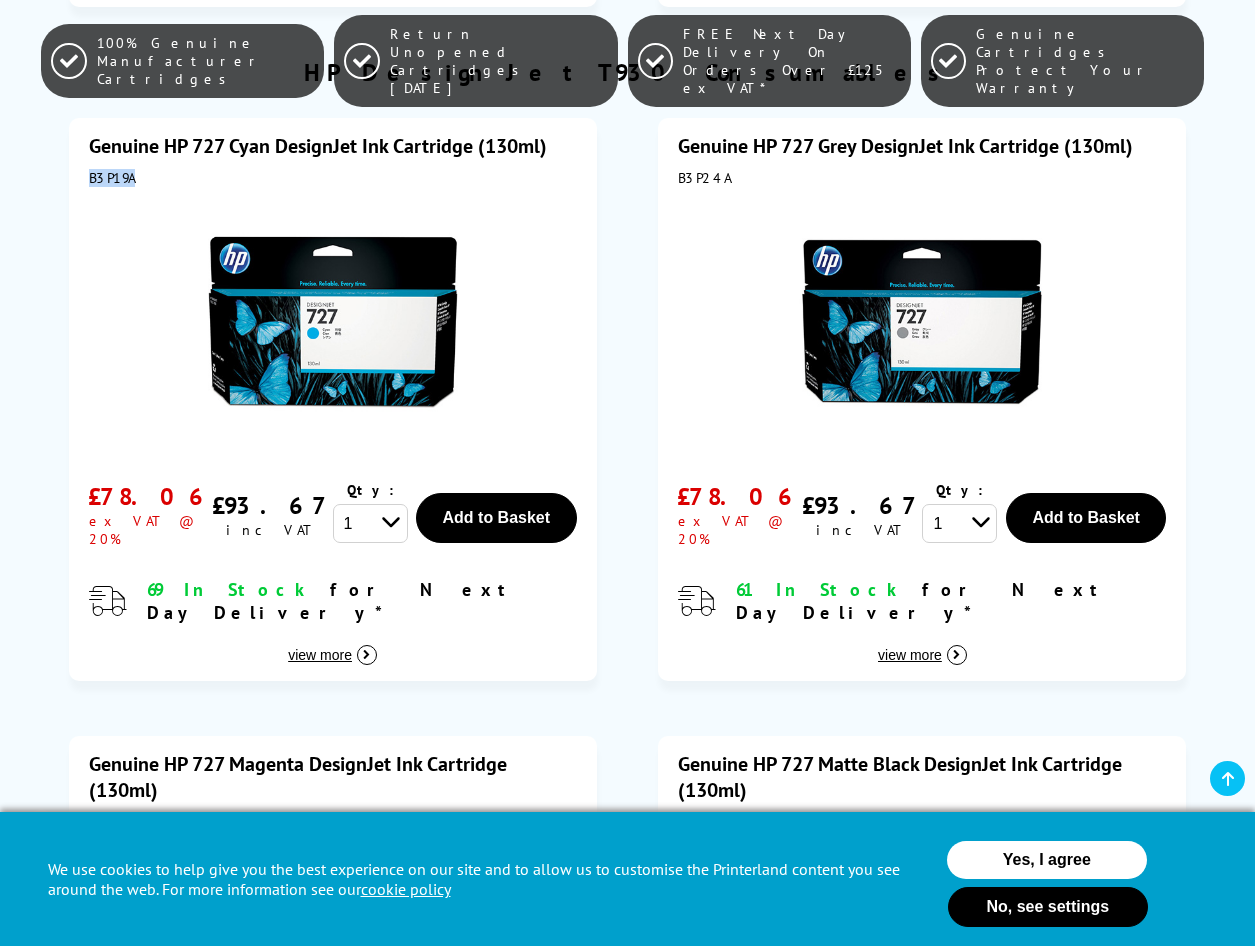 drag, startPoint x: 142, startPoint y: 160, endPoint x: 91, endPoint y: 157, distance: 51.088158 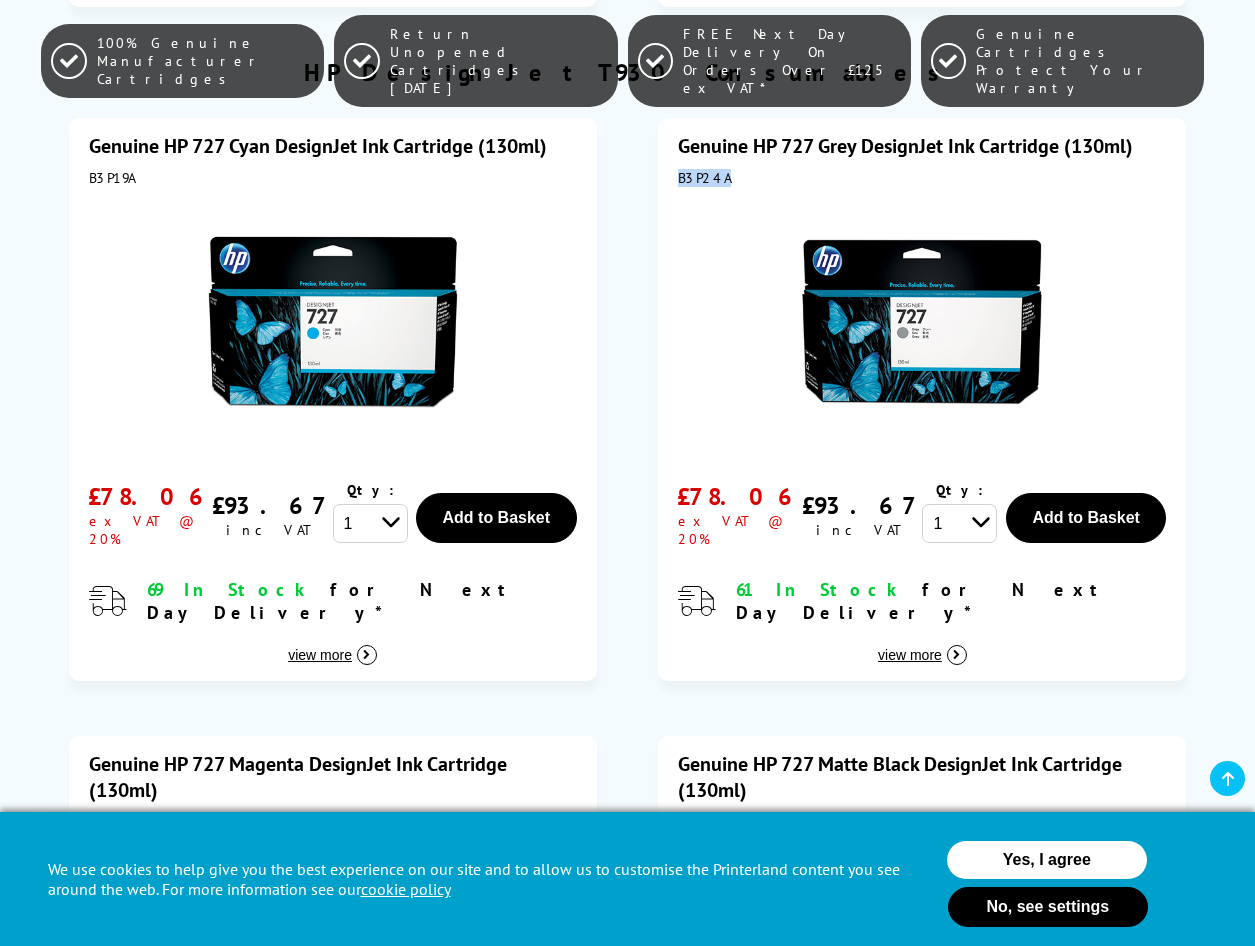 drag, startPoint x: 731, startPoint y: 156, endPoint x: 675, endPoint y: 156, distance: 56 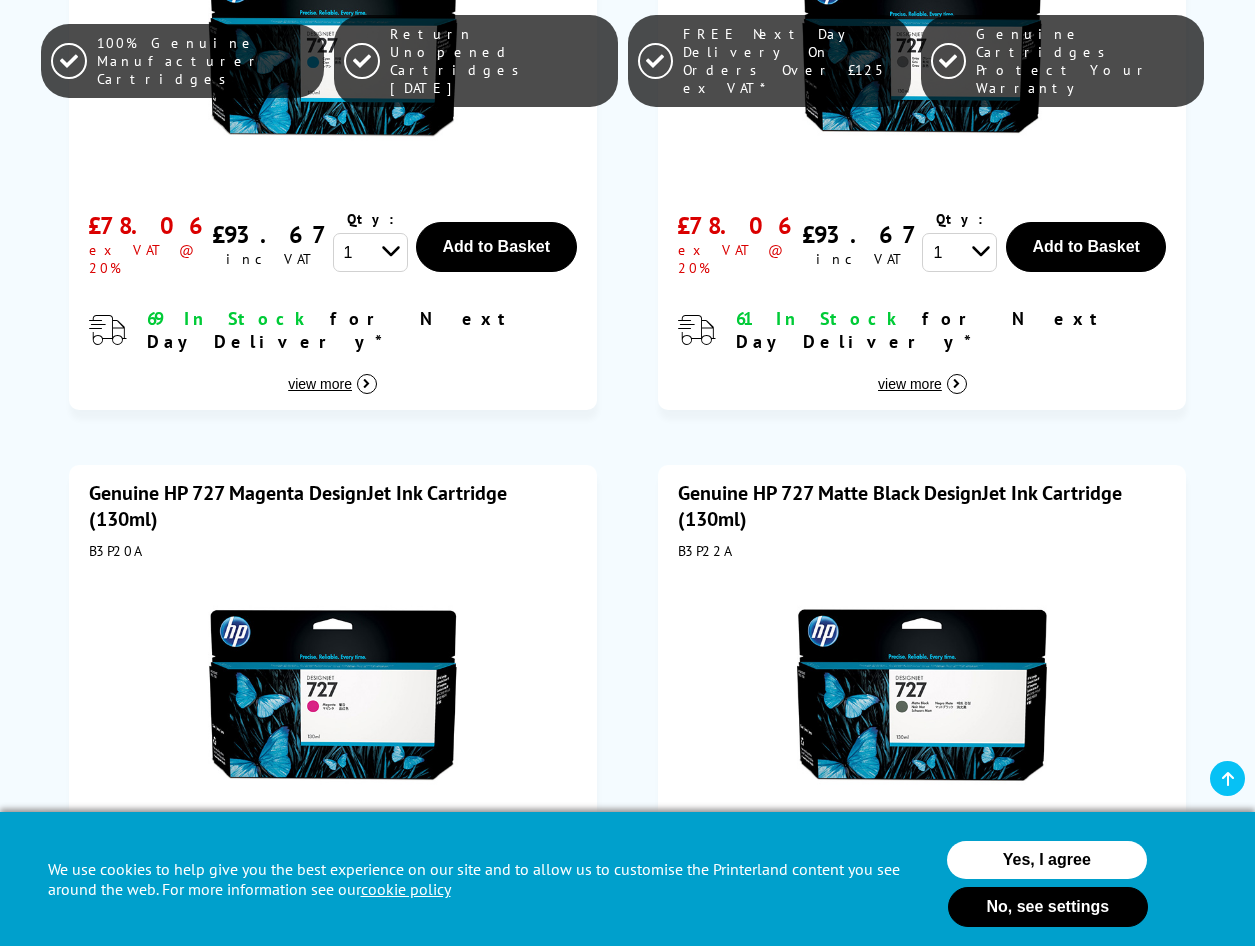 scroll, scrollTop: 1400, scrollLeft: 0, axis: vertical 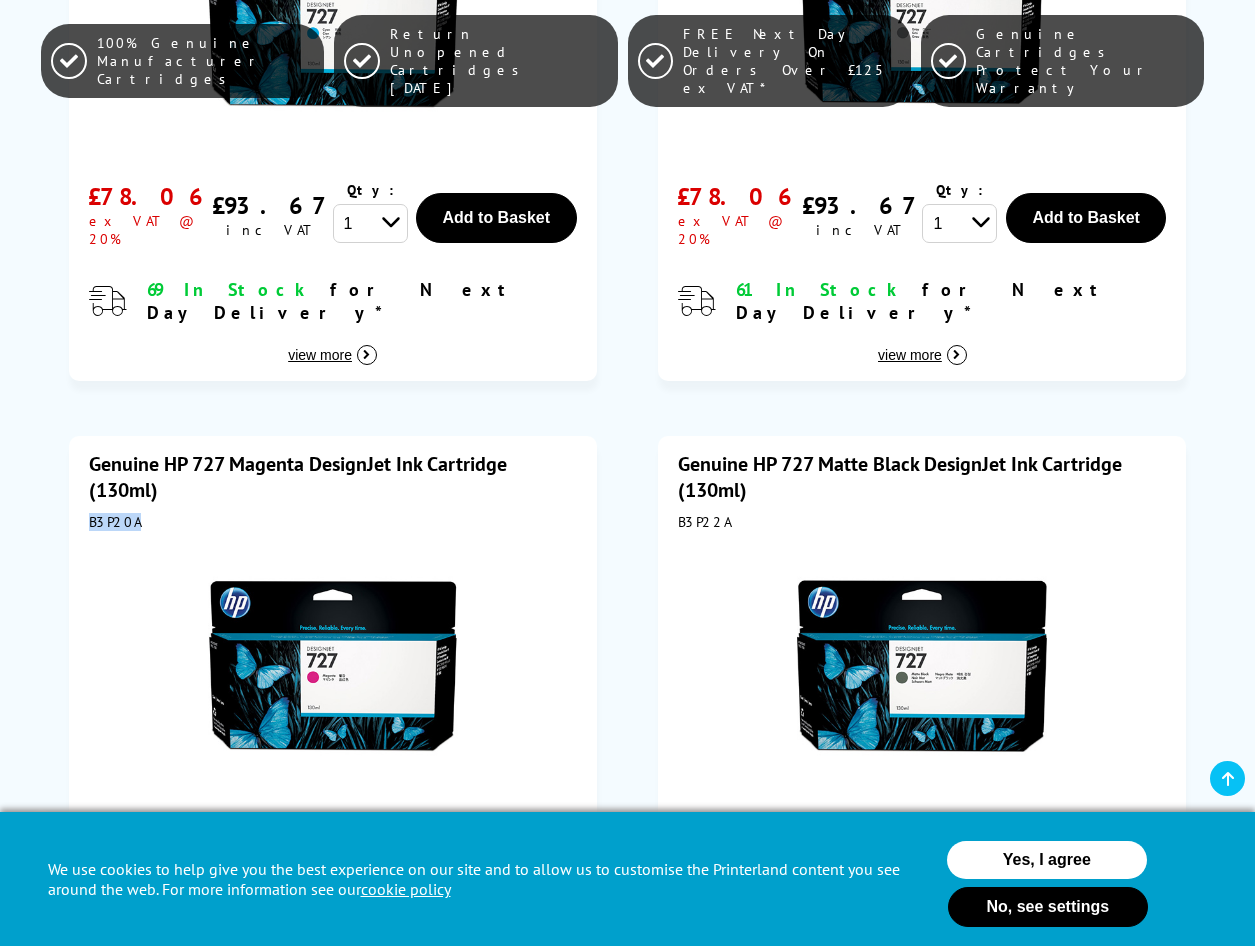 drag, startPoint x: 140, startPoint y: 478, endPoint x: 88, endPoint y: 481, distance: 52.086468 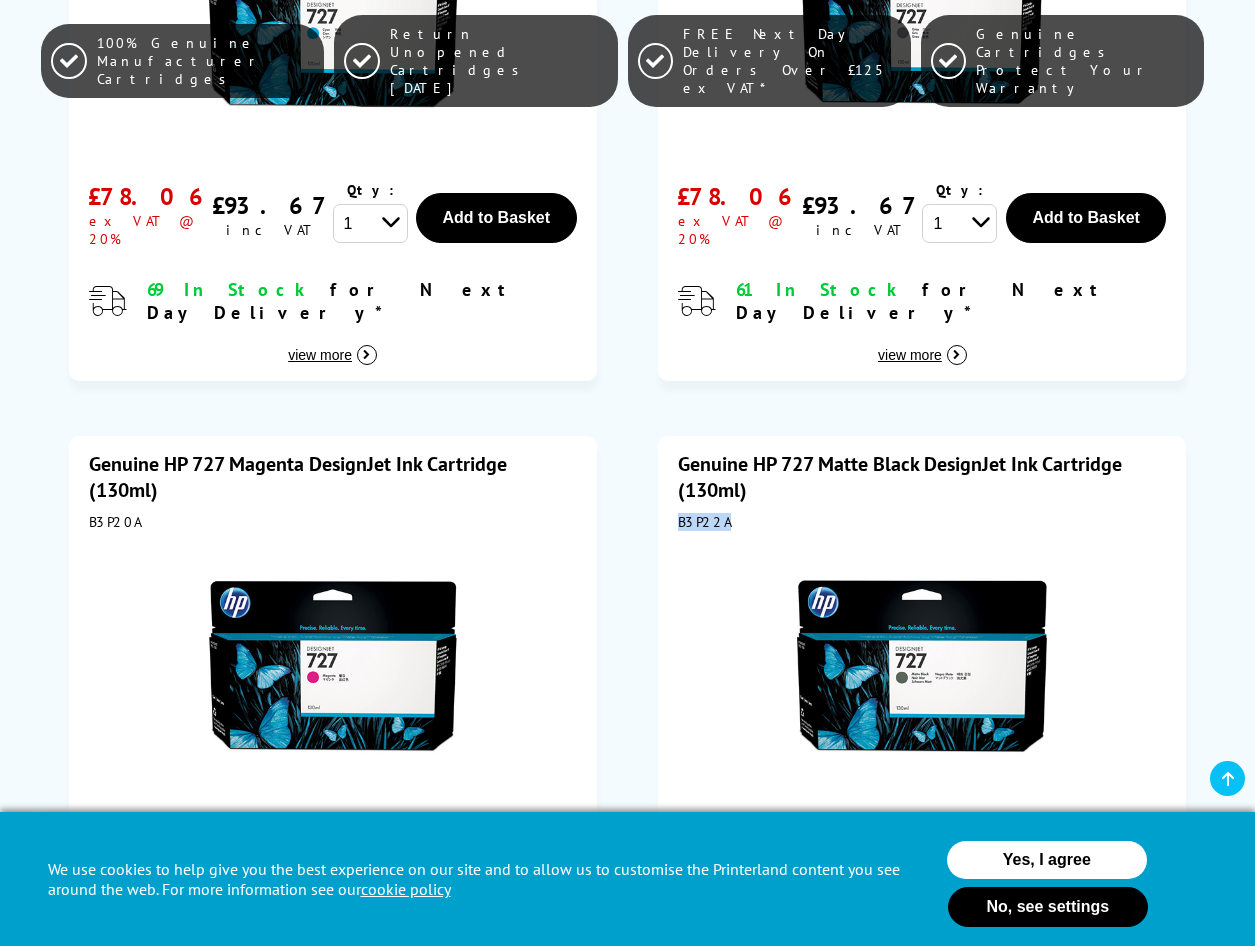 drag, startPoint x: 738, startPoint y: 478, endPoint x: 678, endPoint y: 477, distance: 60.00833 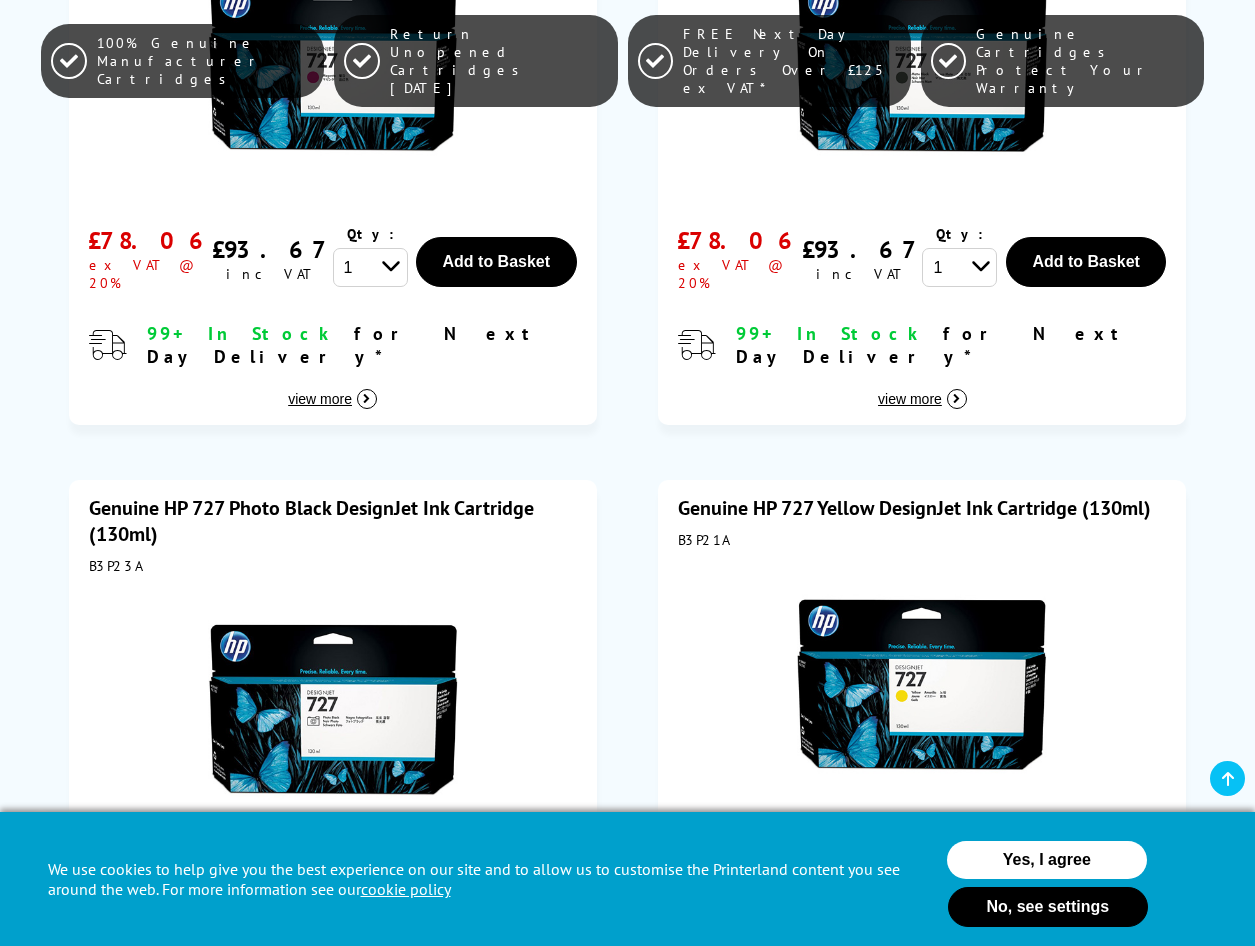 scroll, scrollTop: 1900, scrollLeft: 0, axis: vertical 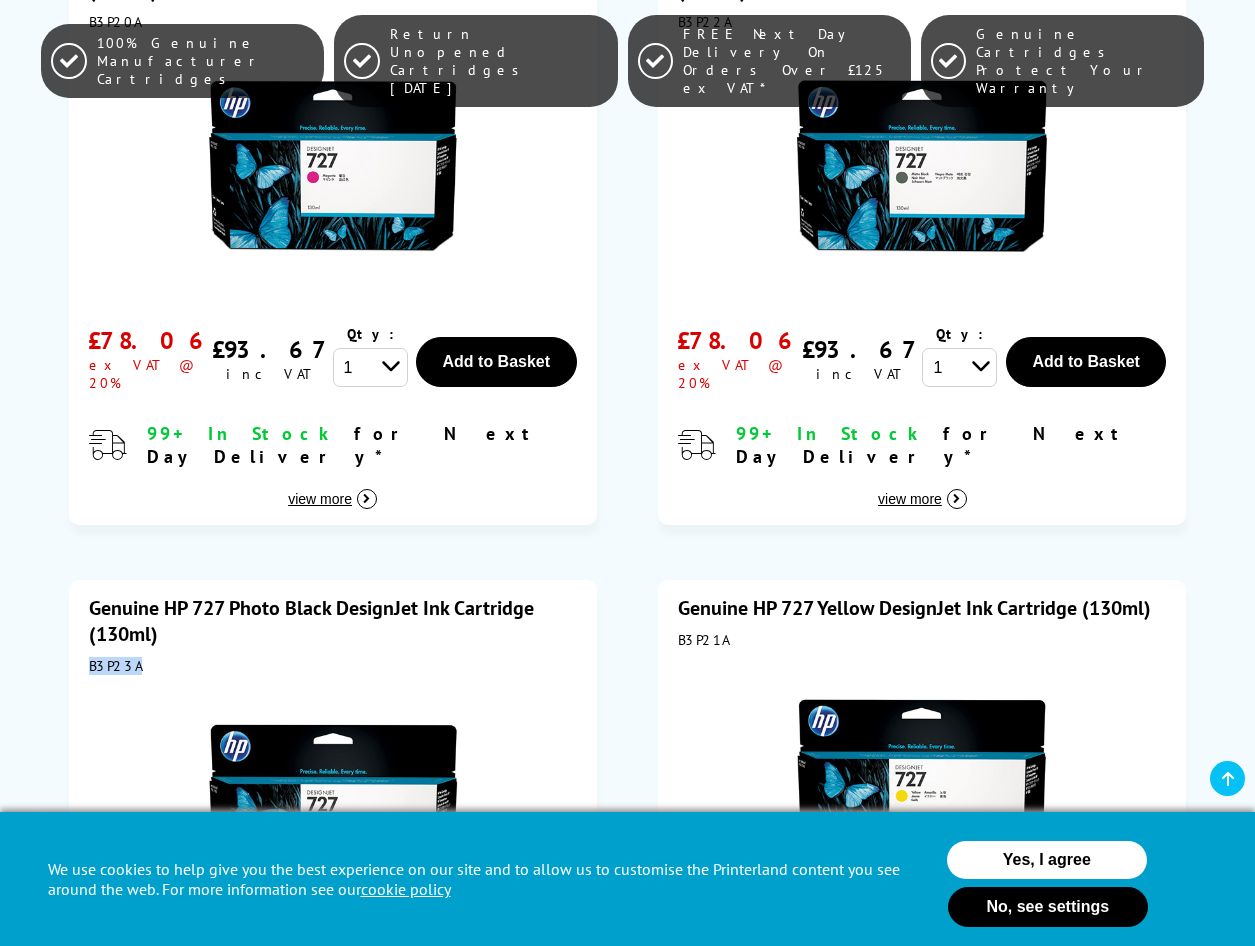 drag, startPoint x: 136, startPoint y: 606, endPoint x: 71, endPoint y: 611, distance: 65.192024 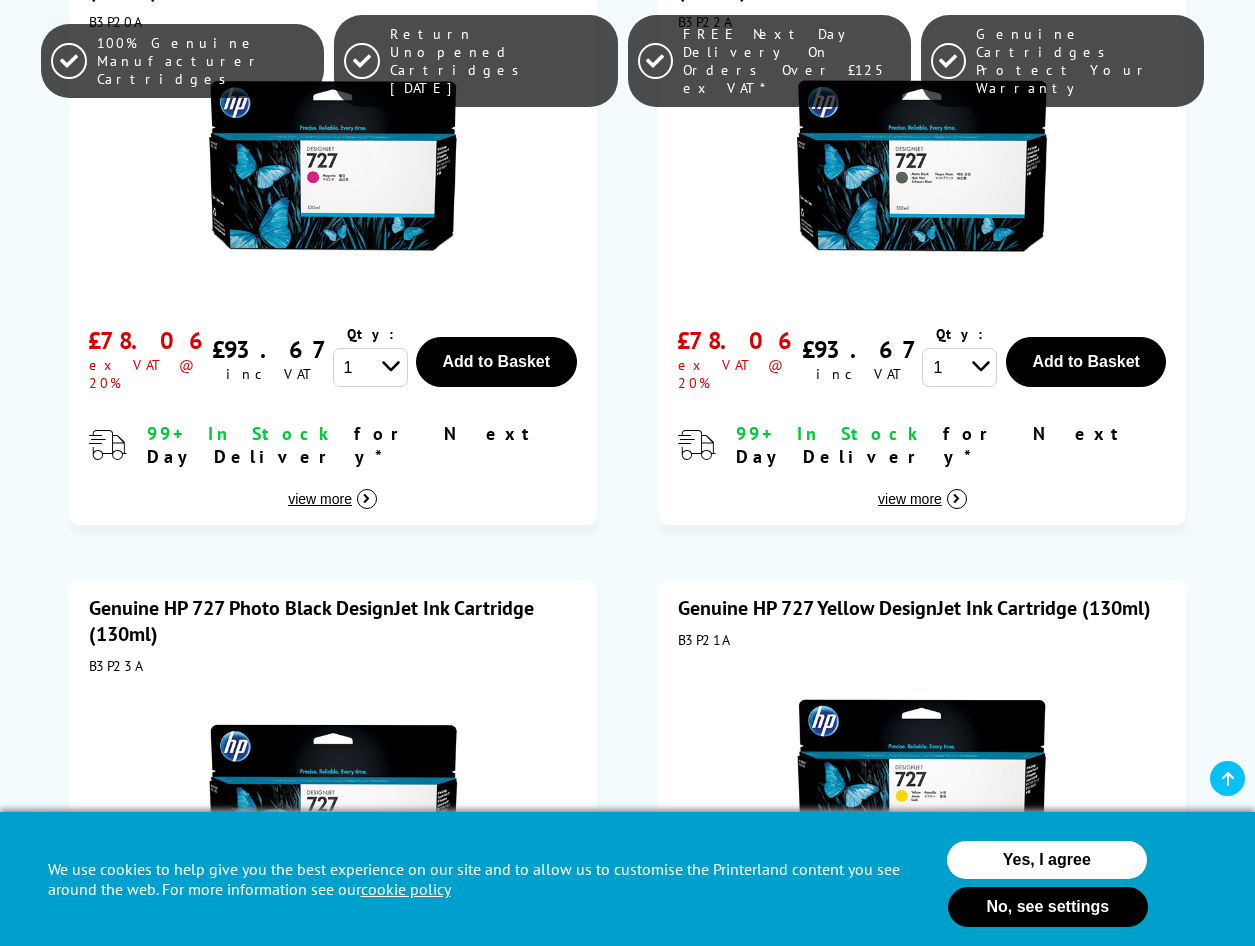 click on "Genuine HP 727 Yellow DesignJet Ink Cartridge (130ml)
B3P21A
£78.06
ex VAT @ 20%
£93.67
Qty:" at bounding box center [922, 861] 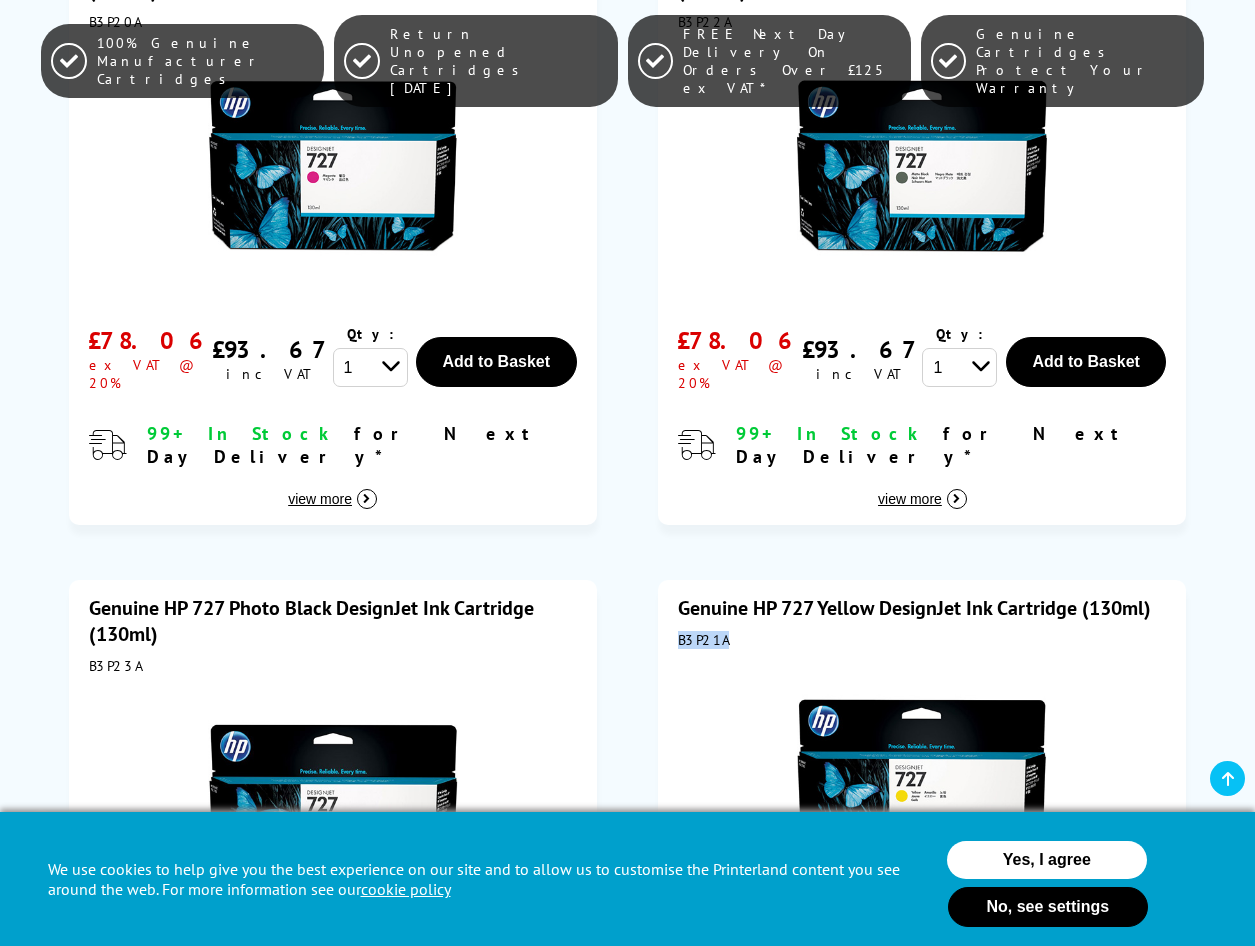 drag, startPoint x: 745, startPoint y: 580, endPoint x: 669, endPoint y: 579, distance: 76.00658 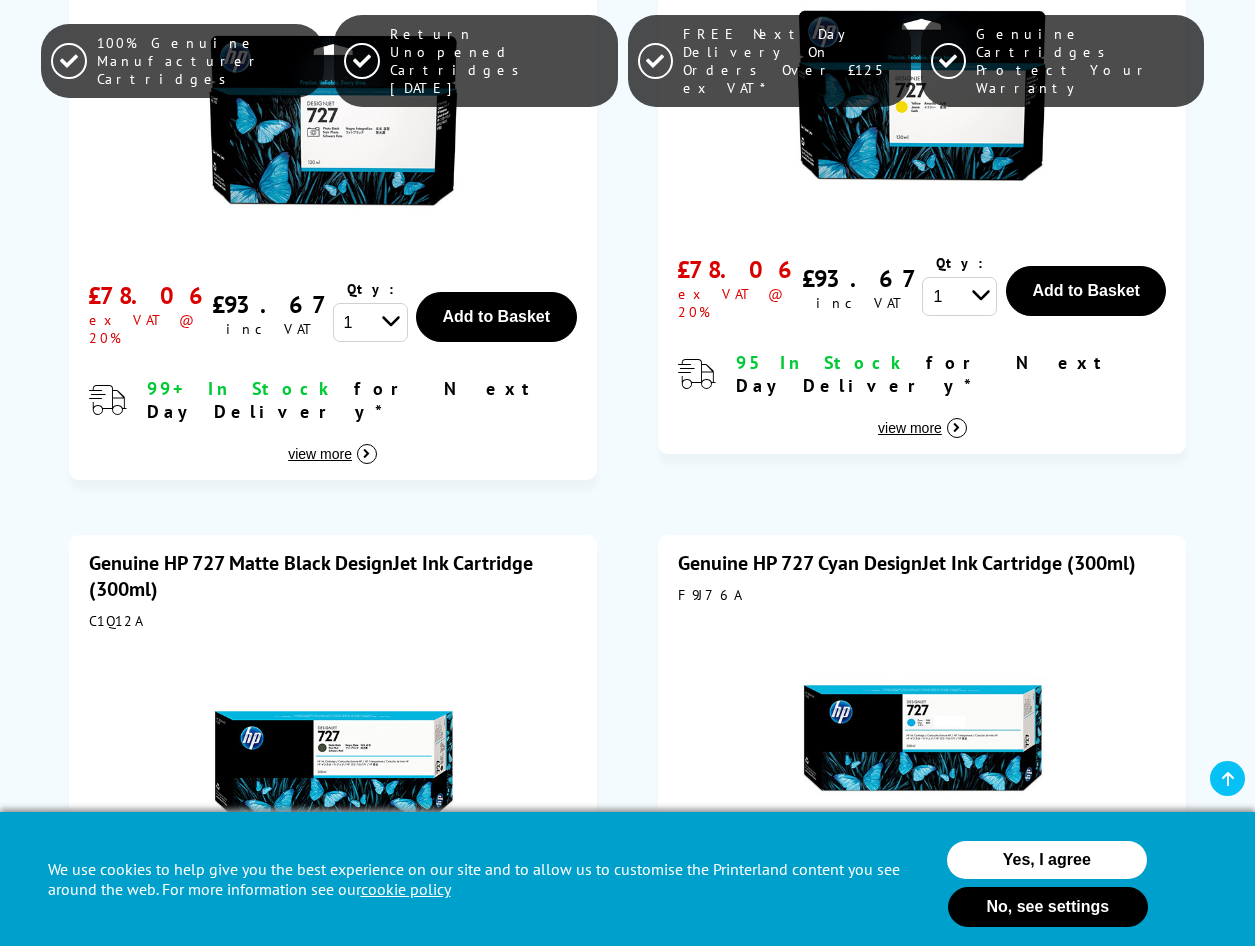 scroll, scrollTop: 2600, scrollLeft: 0, axis: vertical 